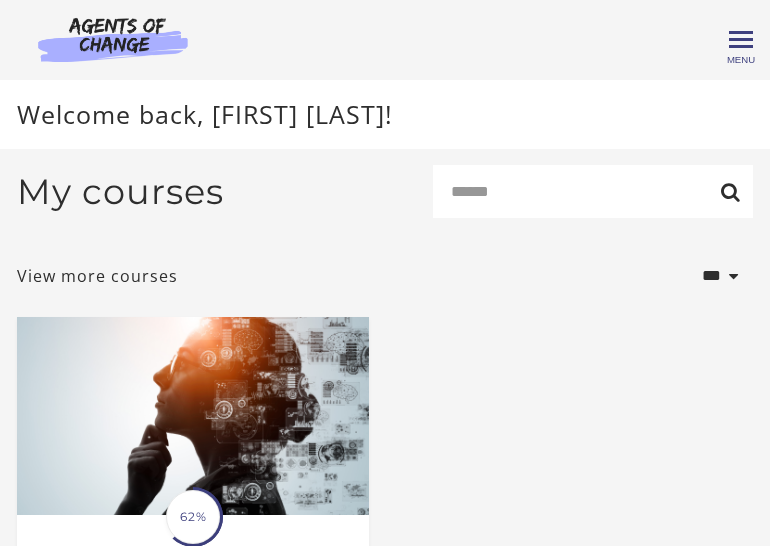 scroll, scrollTop: 0, scrollLeft: 0, axis: both 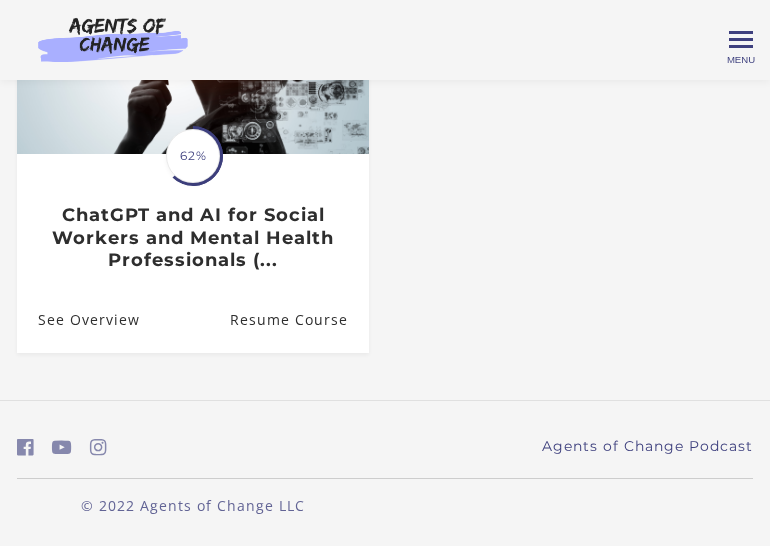 click on "Resume Course" at bounding box center (299, 319) 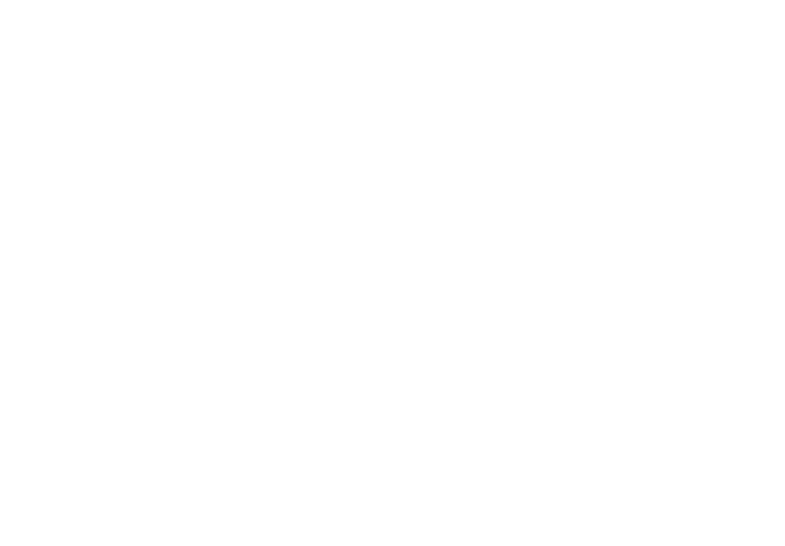 scroll, scrollTop: 0, scrollLeft: 0, axis: both 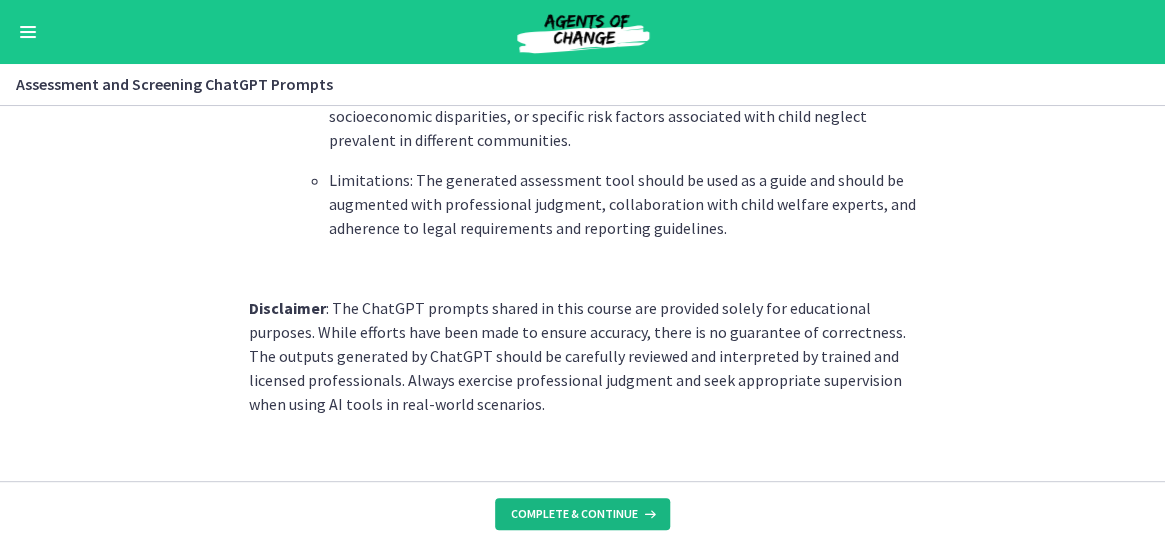 click on "Complete & continue" at bounding box center [574, 514] 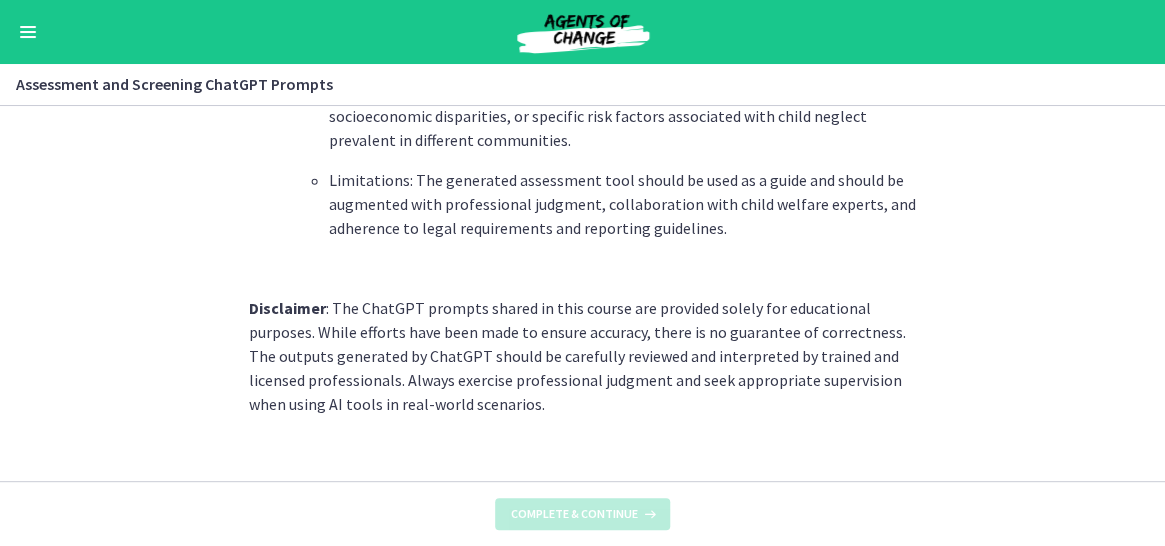 scroll, scrollTop: 0, scrollLeft: 0, axis: both 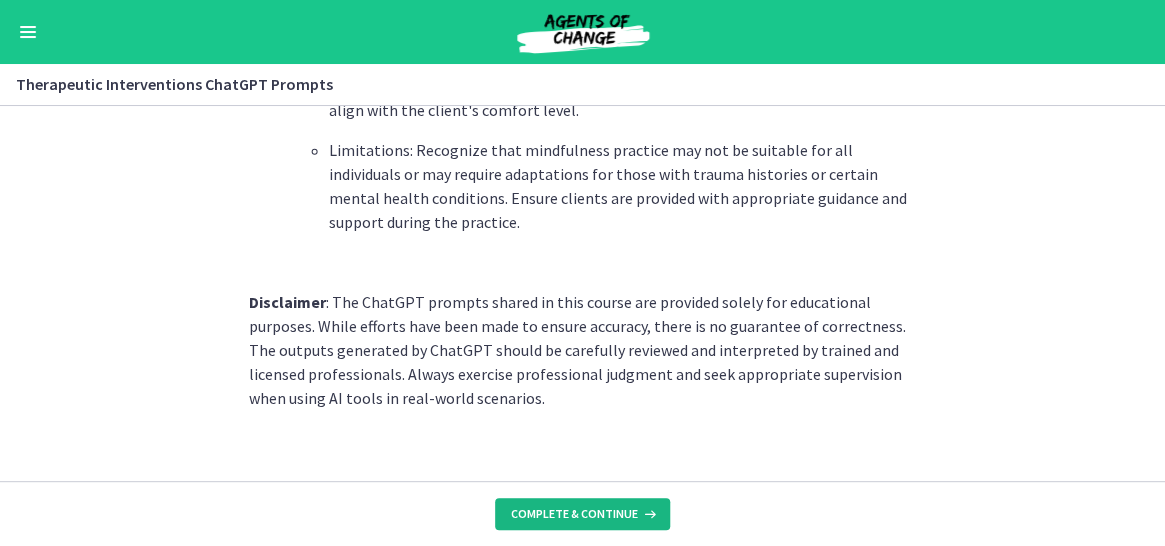 click on "Complete & continue" at bounding box center [574, 514] 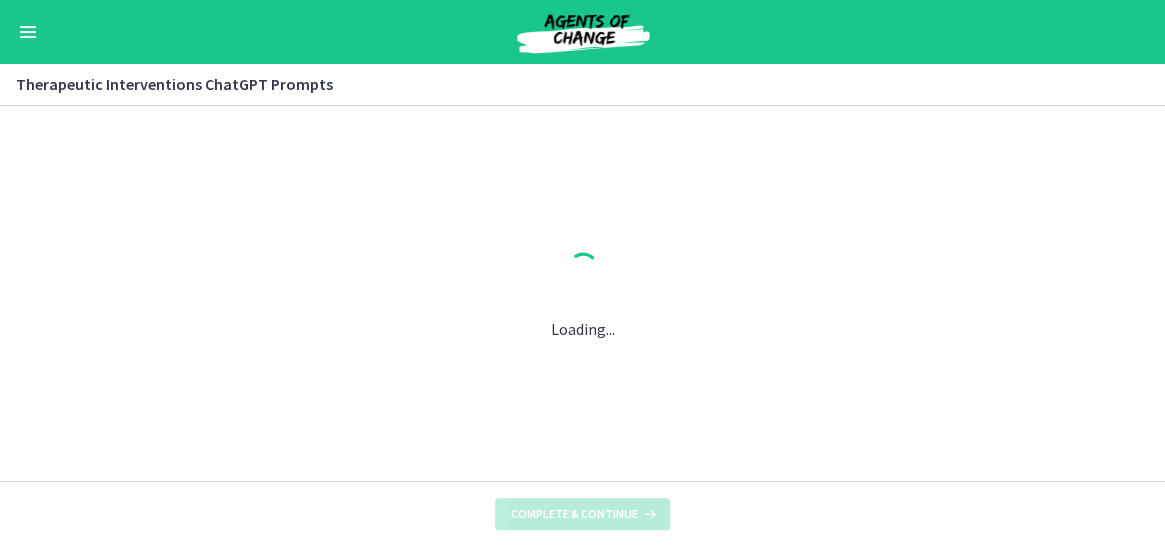 scroll, scrollTop: 0, scrollLeft: 0, axis: both 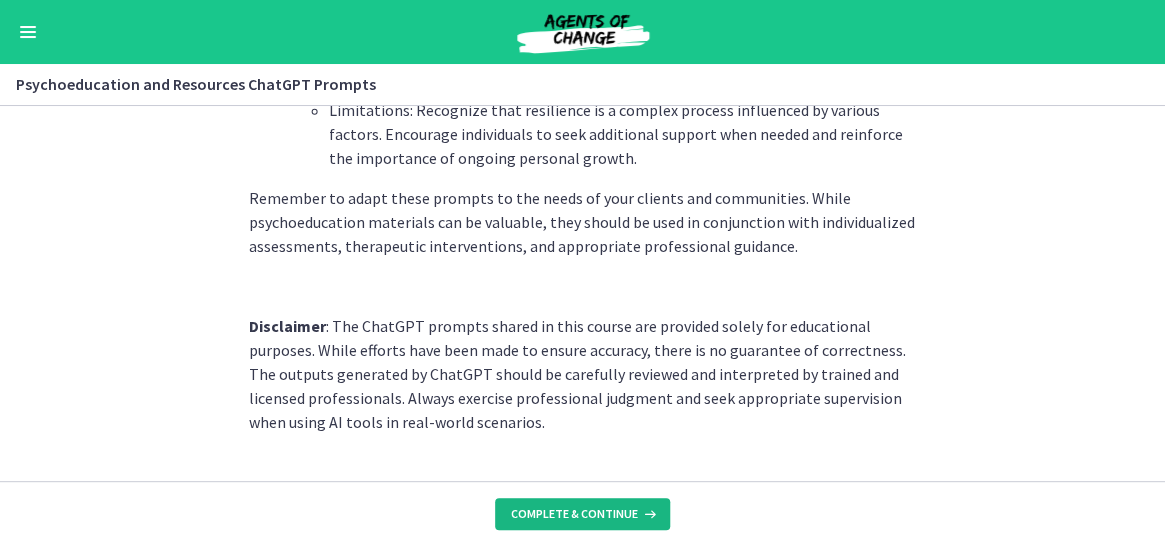click on "Complete & continue" at bounding box center (574, 514) 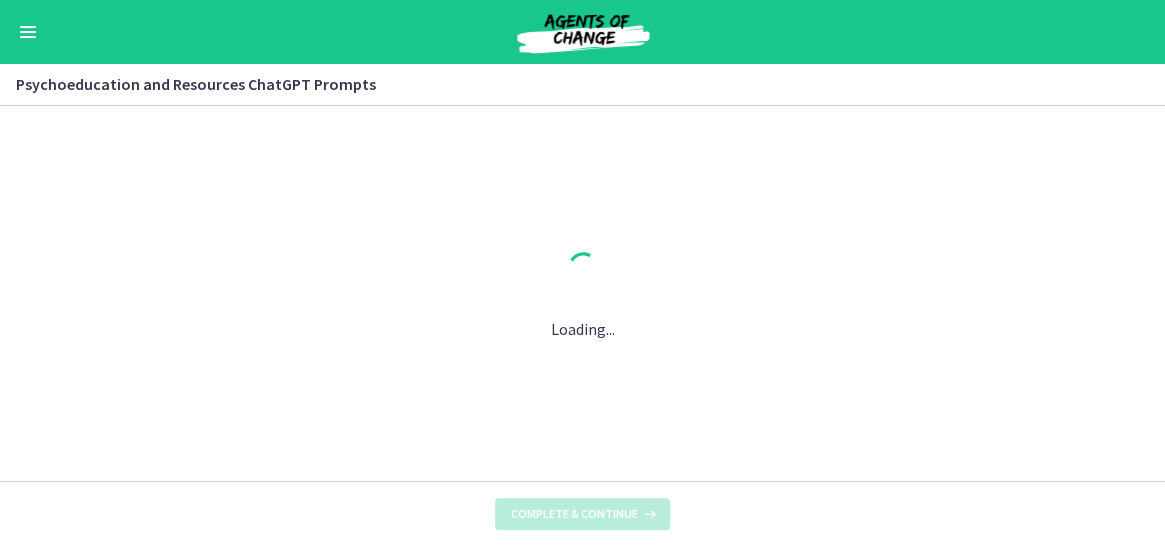 scroll, scrollTop: 0, scrollLeft: 0, axis: both 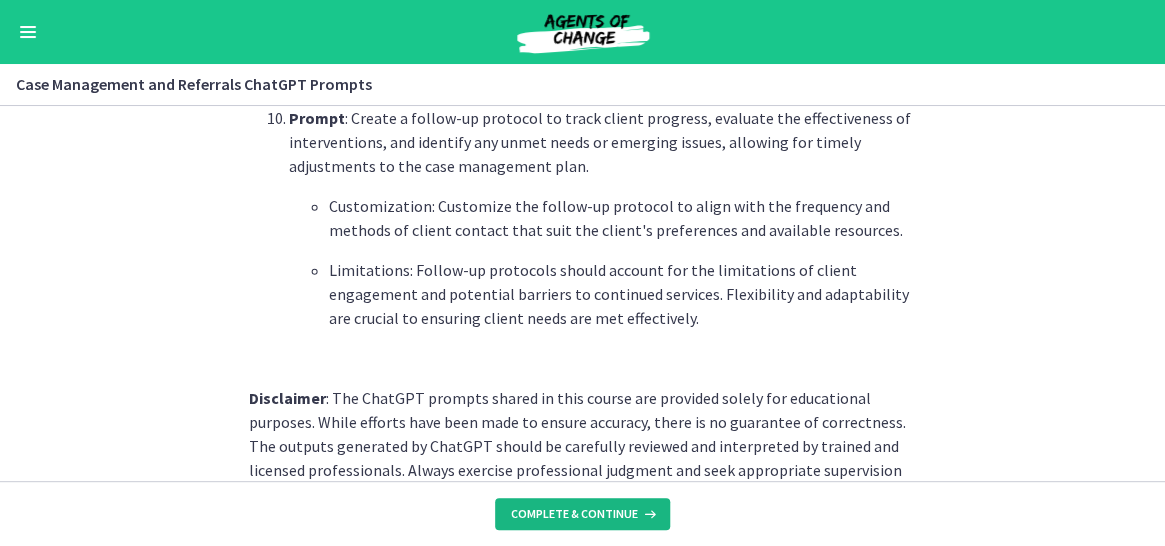 click on "Complete & continue" at bounding box center (574, 514) 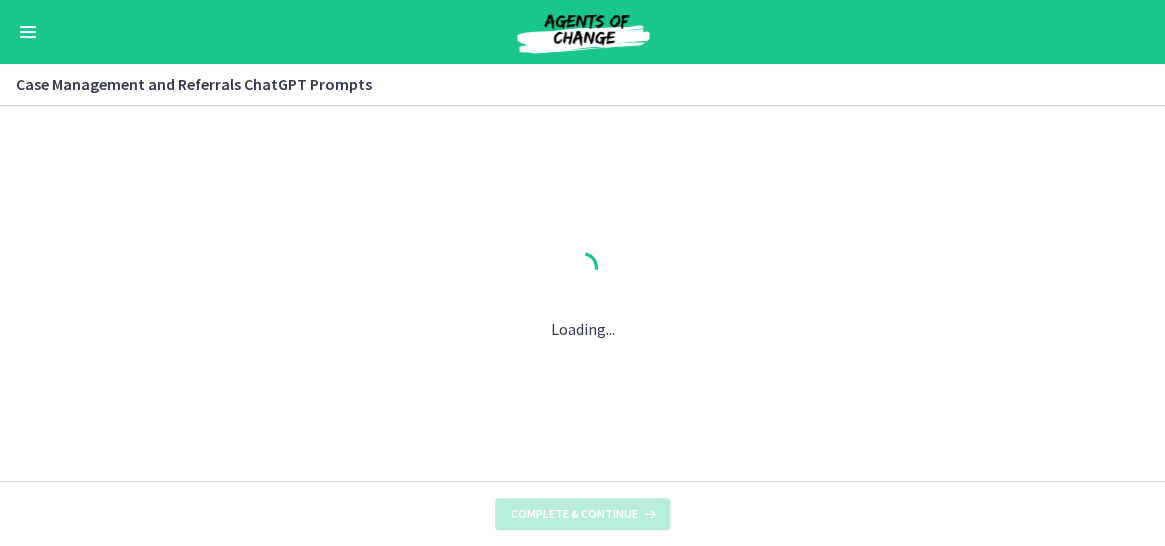 scroll, scrollTop: 0, scrollLeft: 0, axis: both 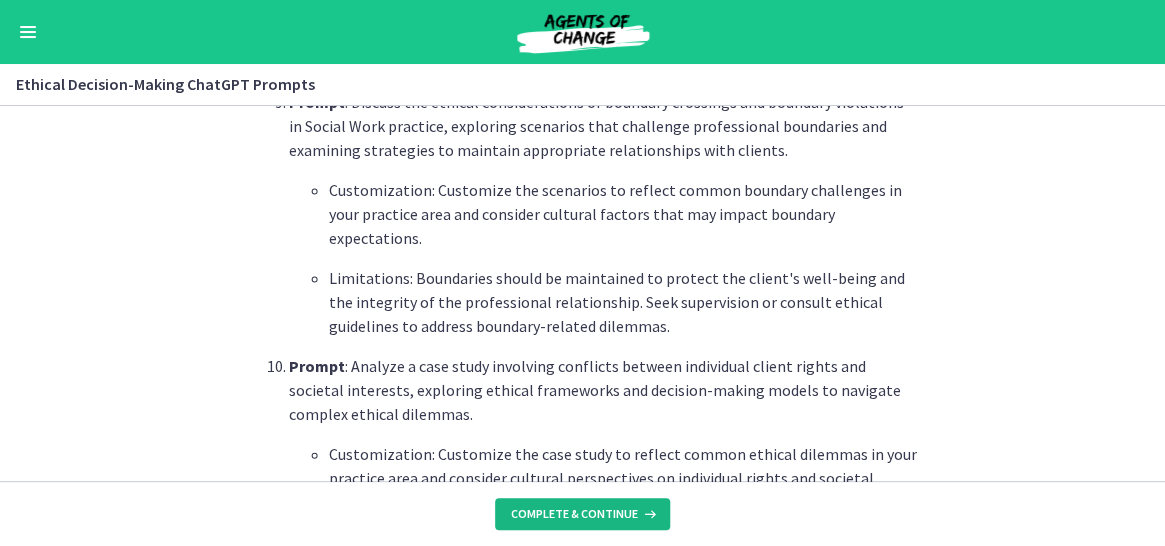 click on "Complete & continue" at bounding box center [574, 514] 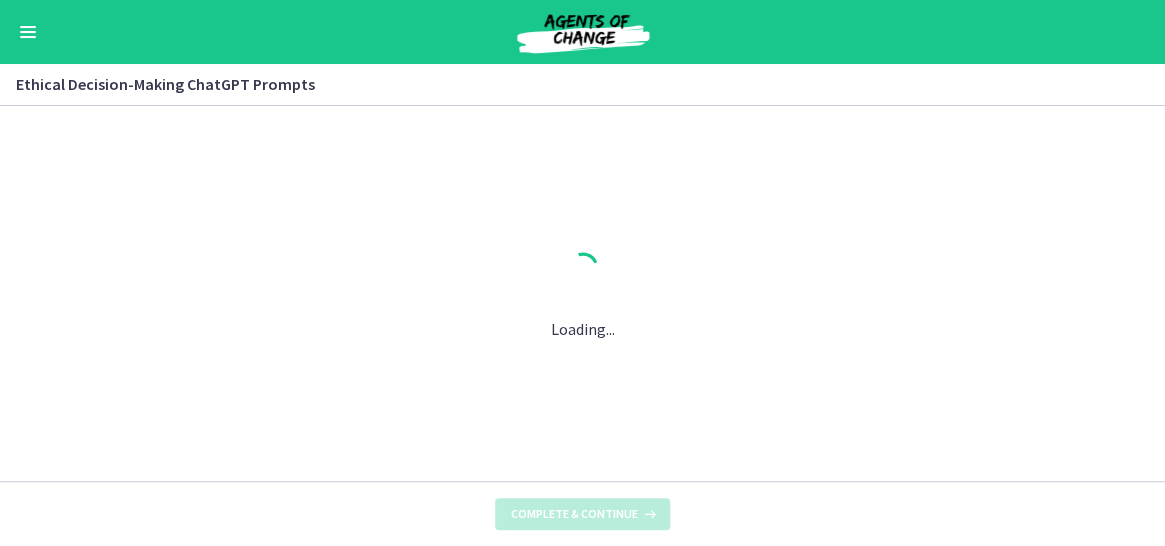 scroll, scrollTop: 0, scrollLeft: 0, axis: both 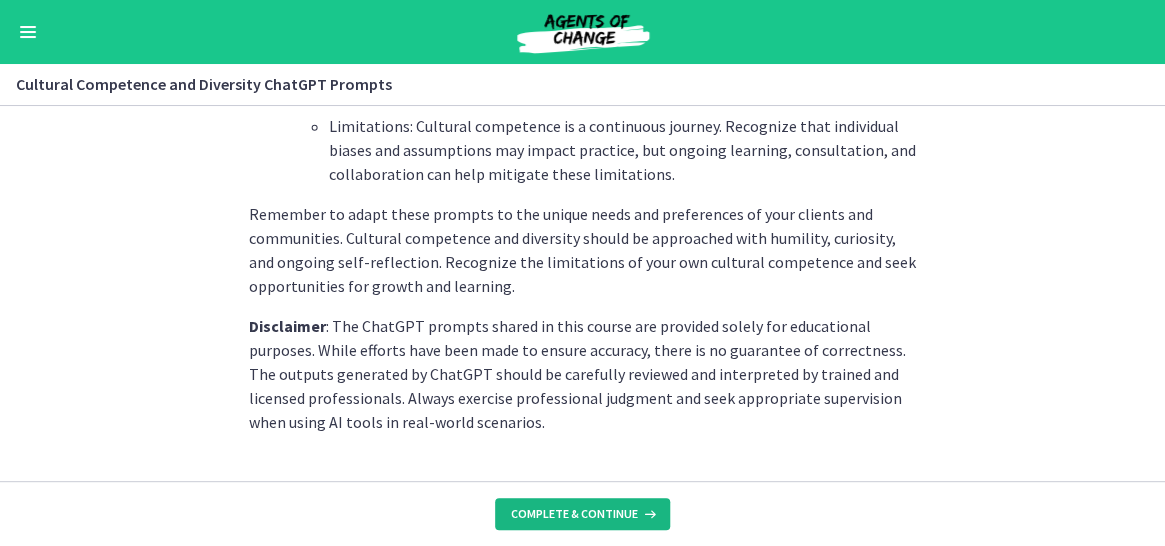 click on "Complete & continue" at bounding box center [574, 514] 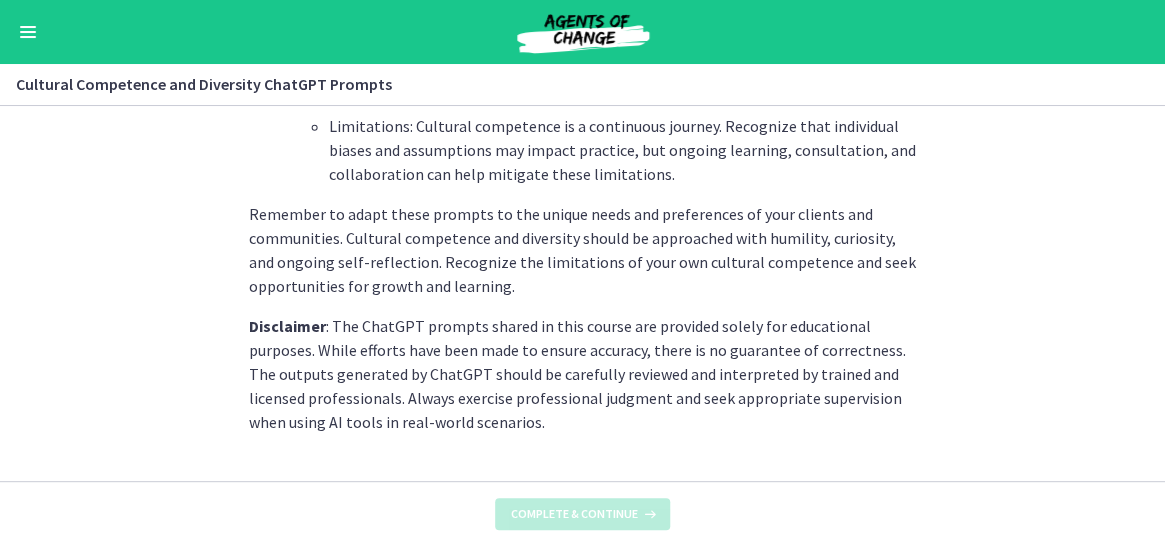 scroll, scrollTop: 0, scrollLeft: 0, axis: both 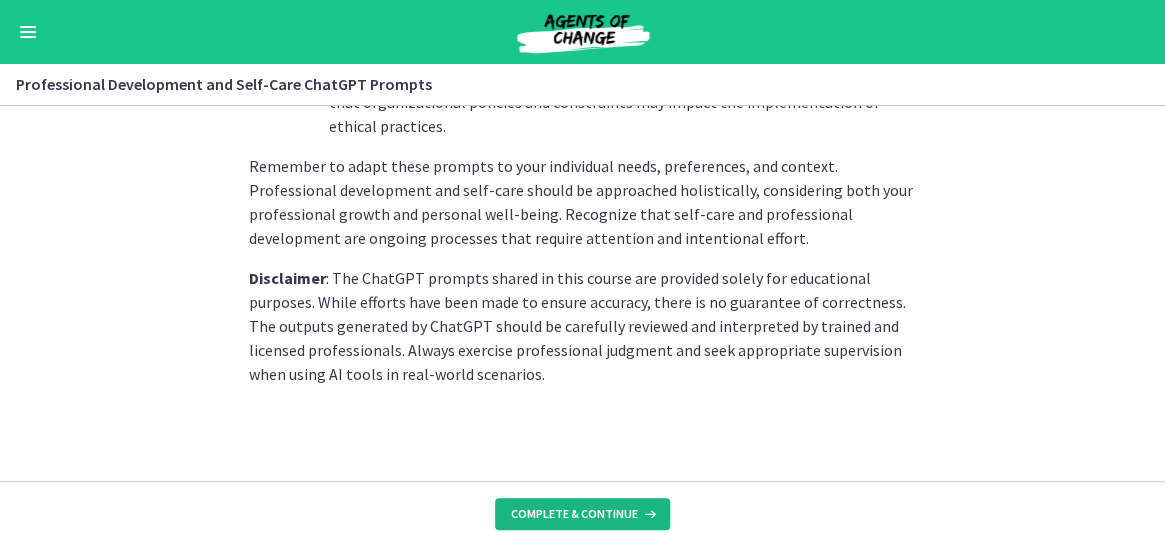 click on "Complete & continue" at bounding box center (574, 514) 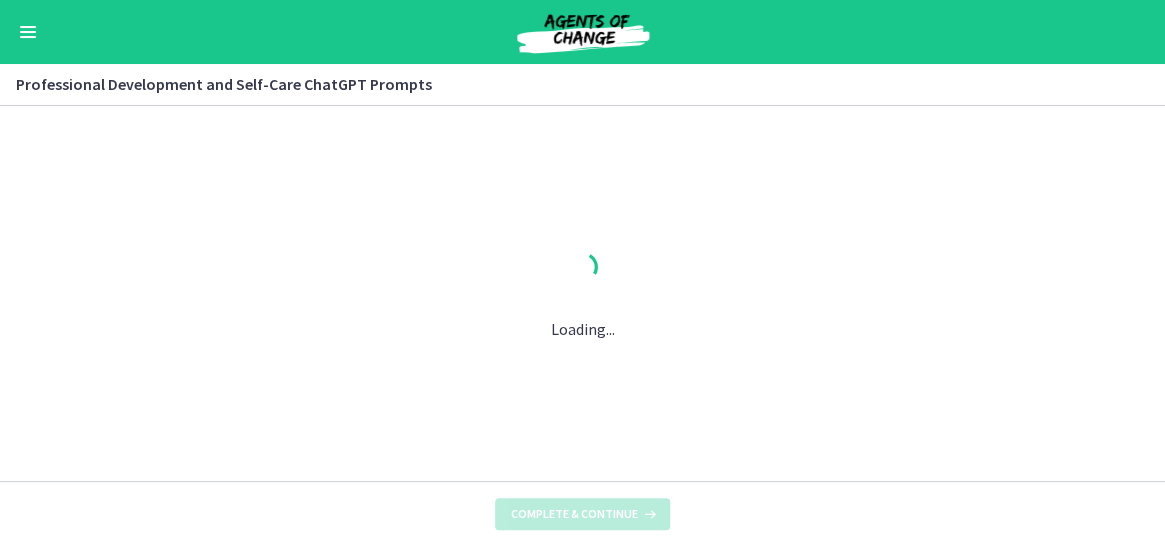 scroll, scrollTop: 0, scrollLeft: 0, axis: both 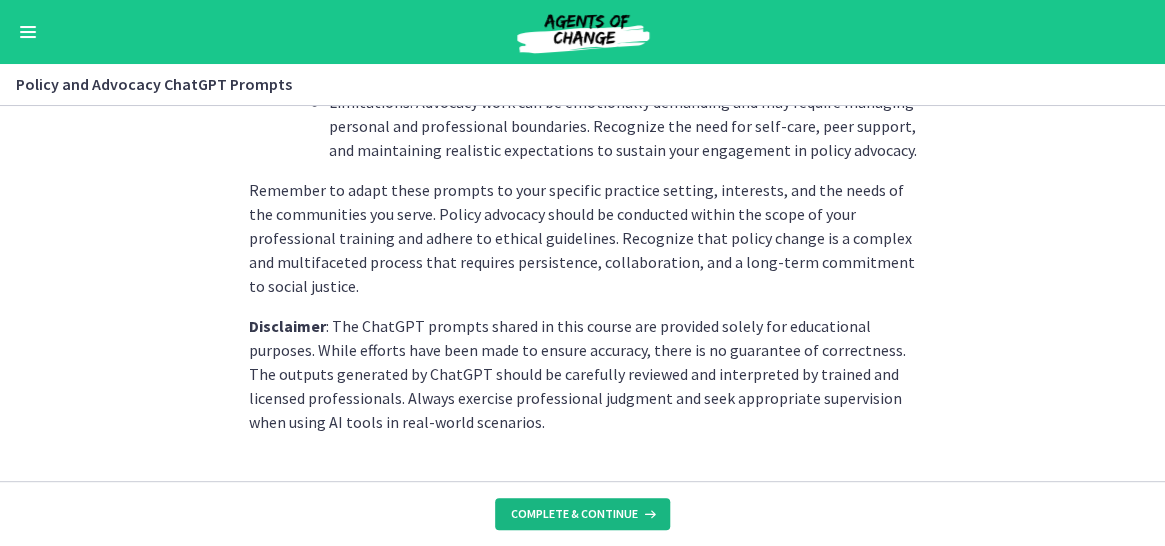 click on "Complete & continue" at bounding box center [574, 514] 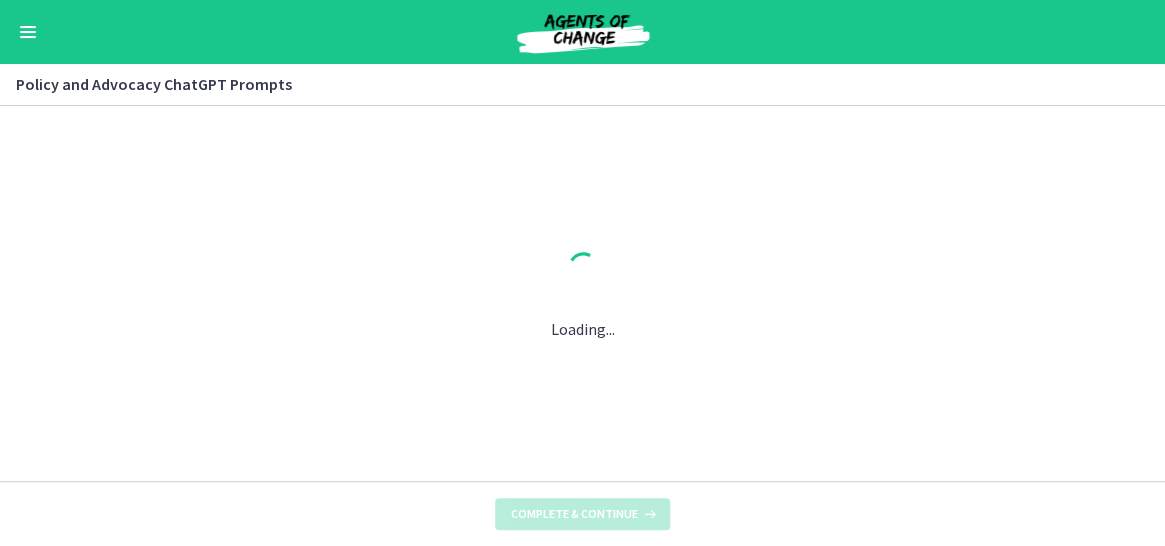 scroll, scrollTop: 0, scrollLeft: 0, axis: both 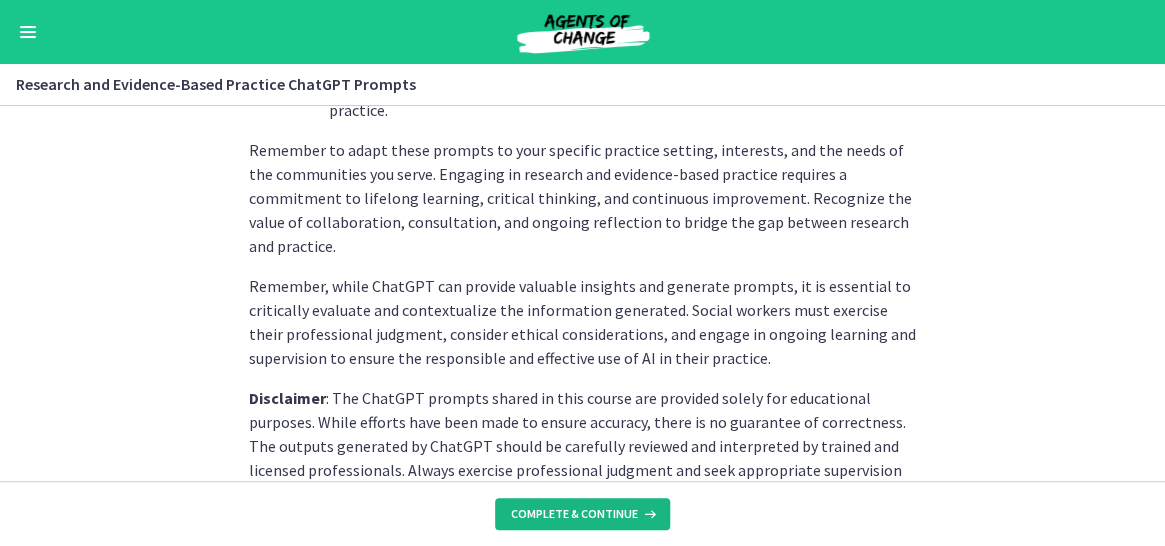 click on "Complete & continue" at bounding box center (574, 514) 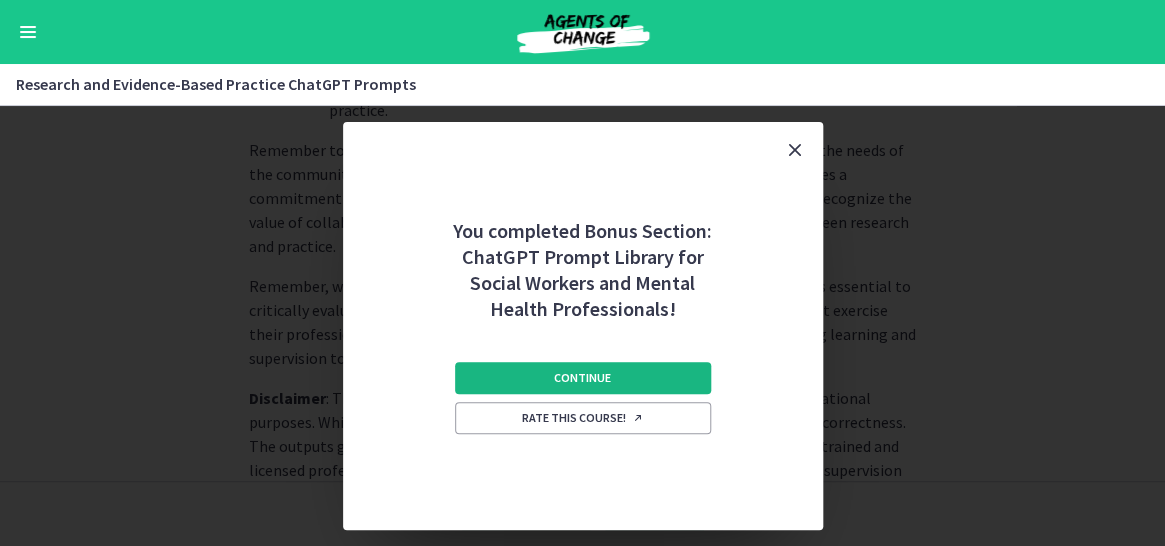 click on "Continue" at bounding box center [582, 378] 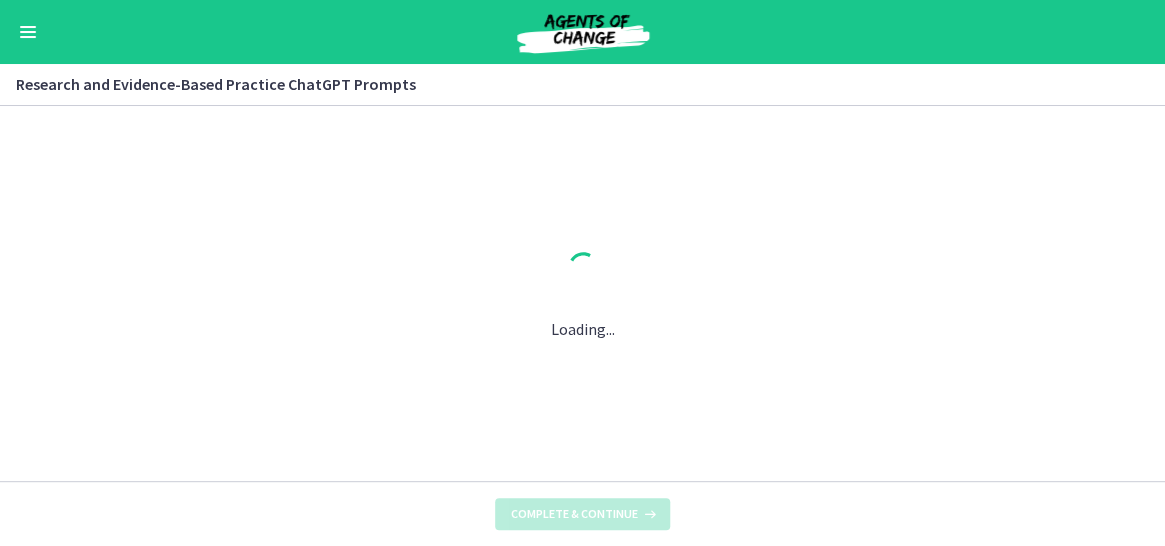 scroll, scrollTop: 0, scrollLeft: 0, axis: both 